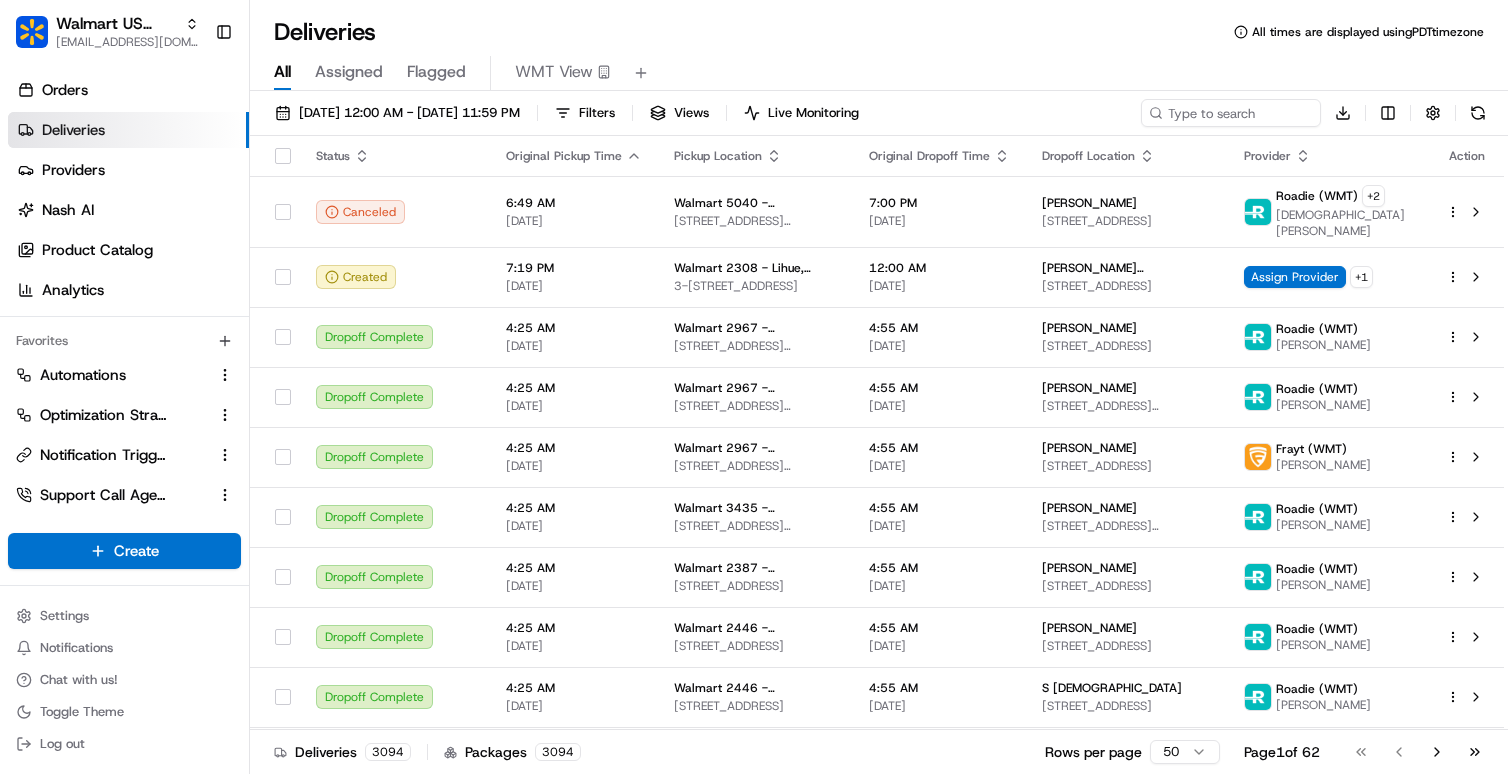 scroll, scrollTop: 0, scrollLeft: 0, axis: both 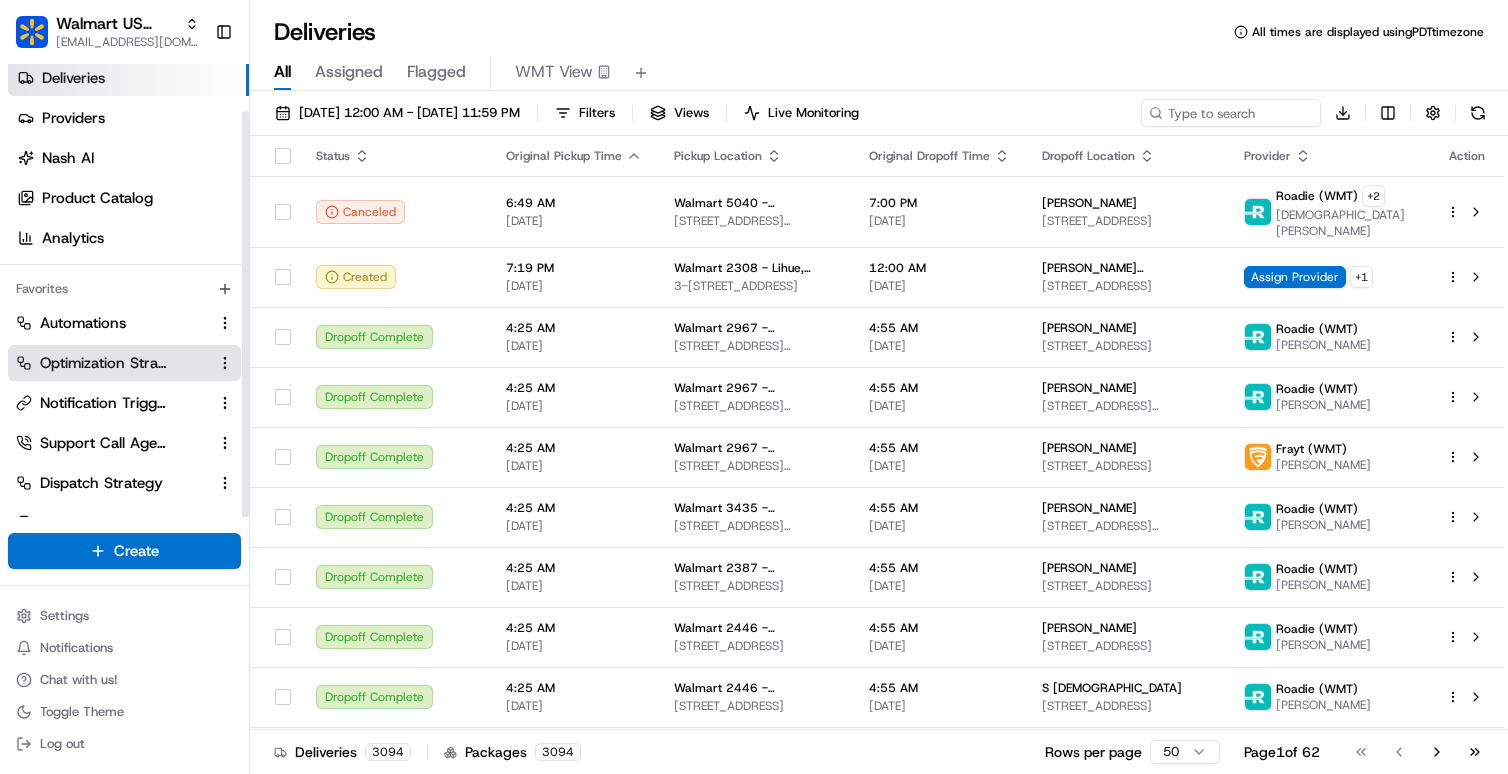 click on "Optimization Strategy" at bounding box center (112, 363) 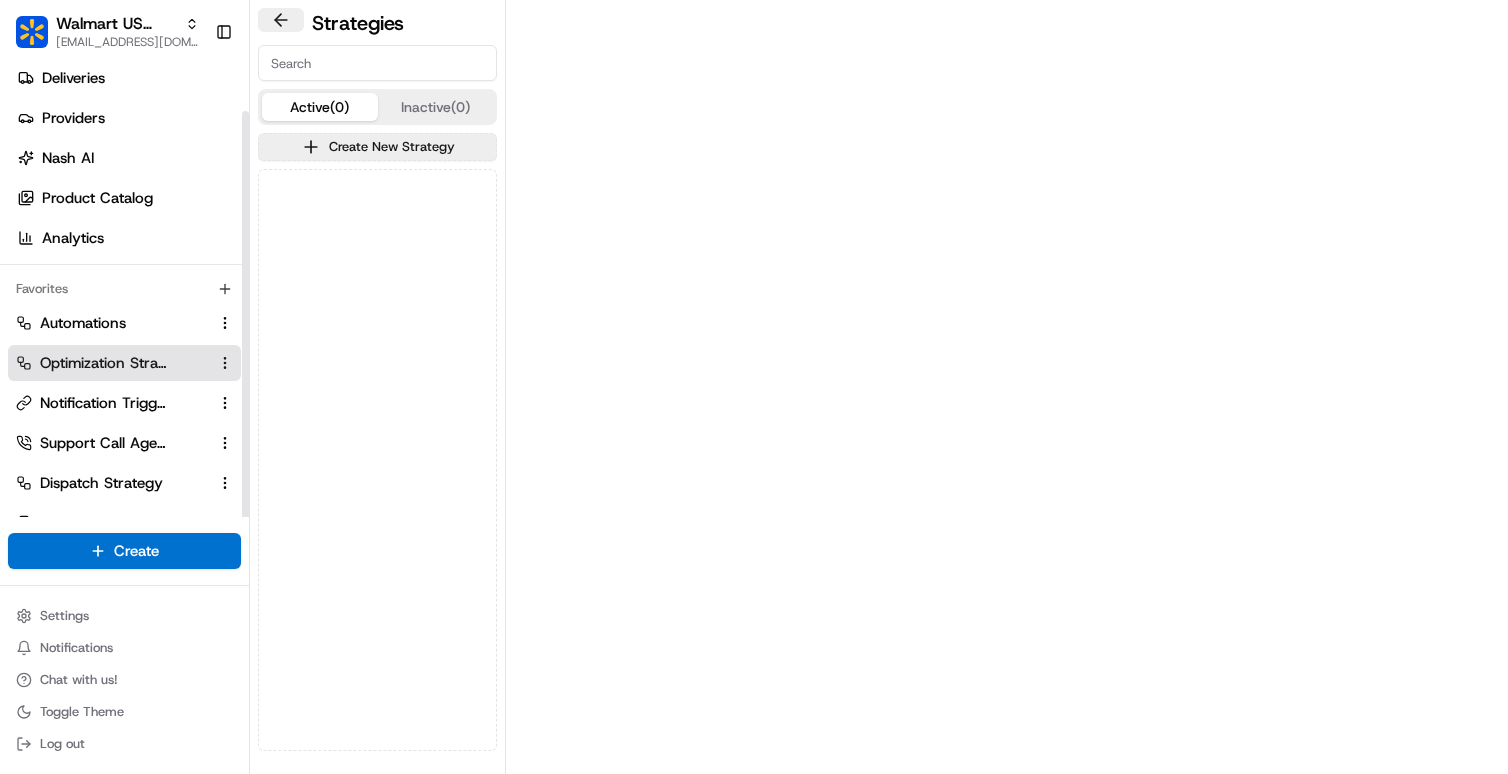 click at bounding box center (281, 20) 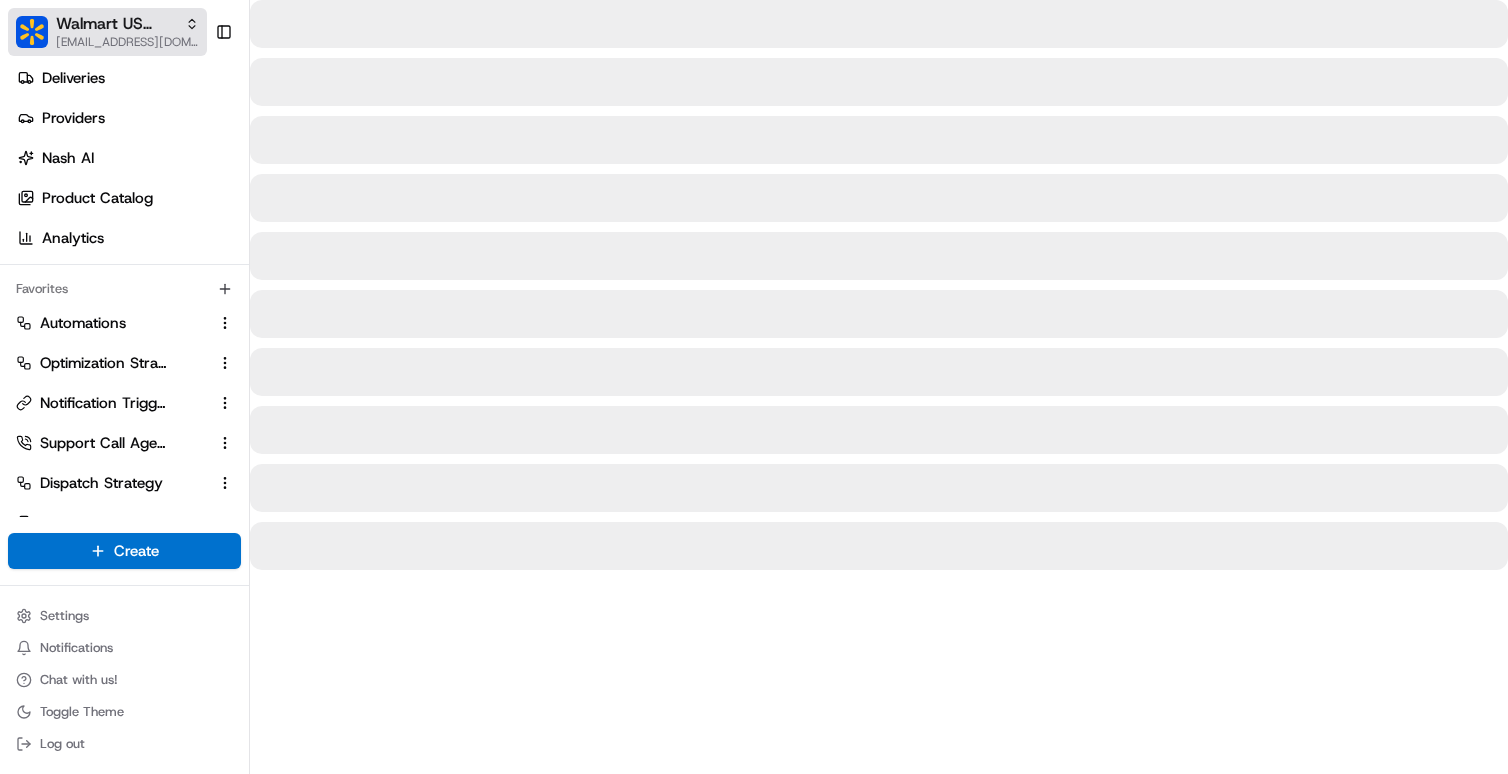 click on "[EMAIL_ADDRESS][DOMAIN_NAME]" at bounding box center (127, 42) 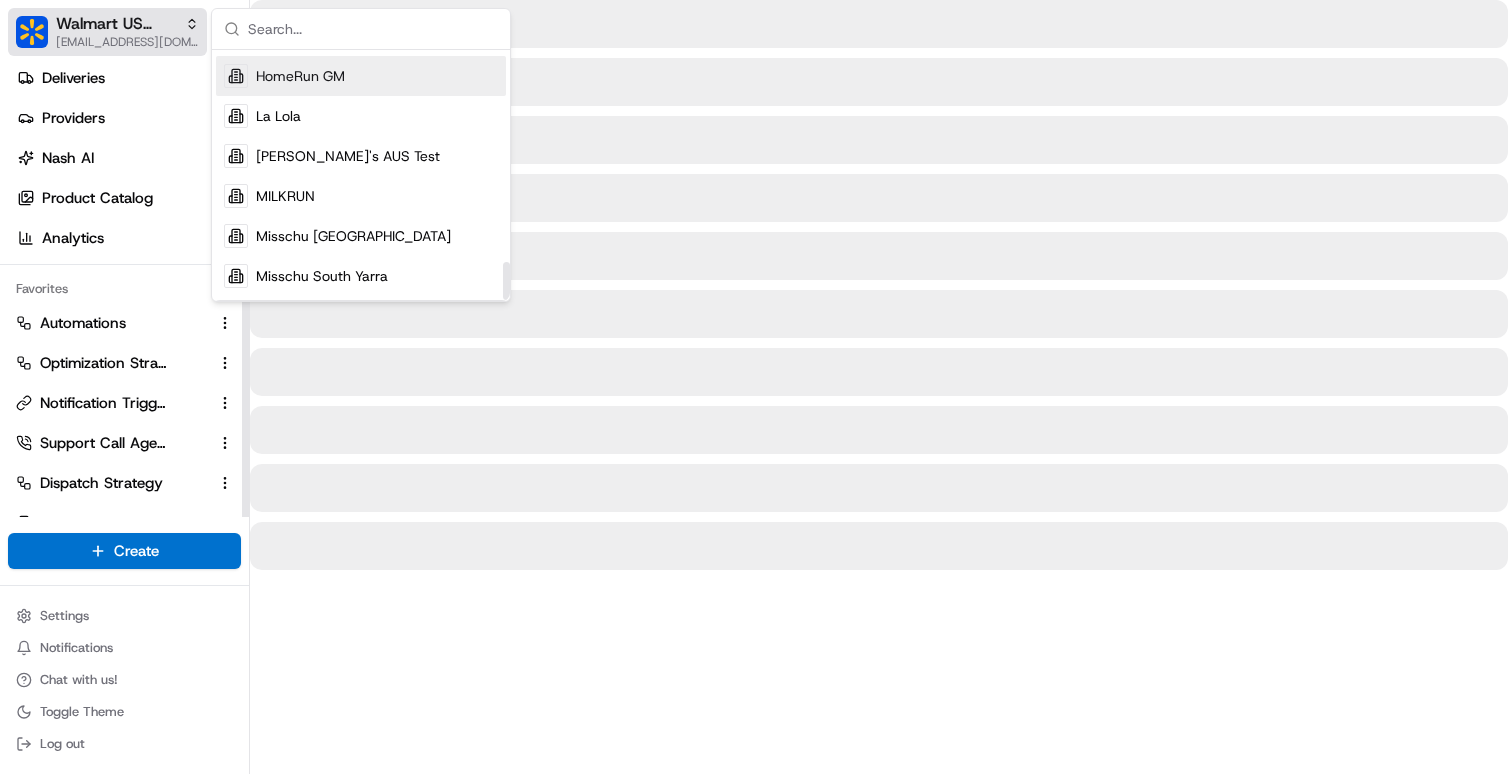 click on "[EMAIL_ADDRESS][DOMAIN_NAME]" at bounding box center [127, 42] 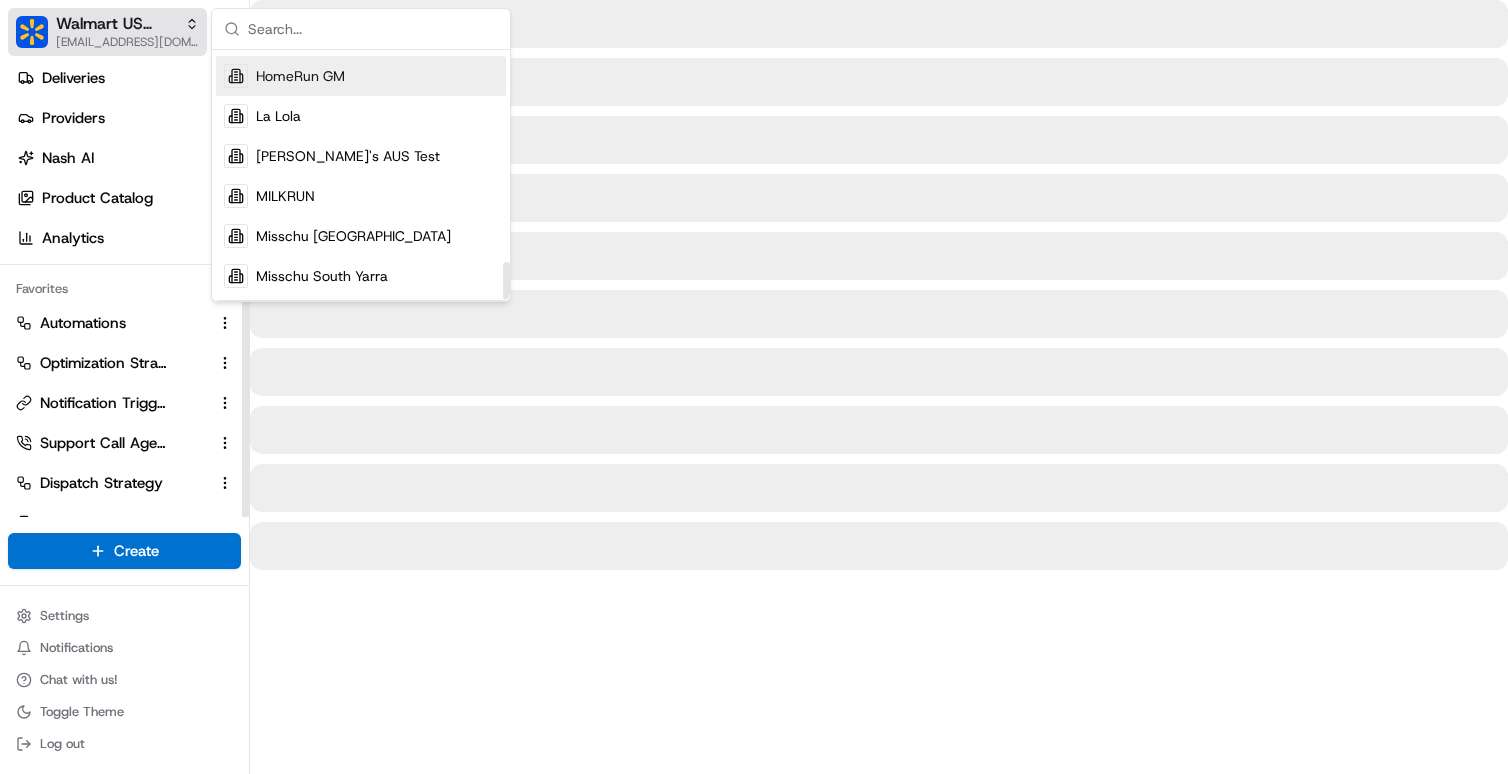 scroll, scrollTop: 1390, scrollLeft: 0, axis: vertical 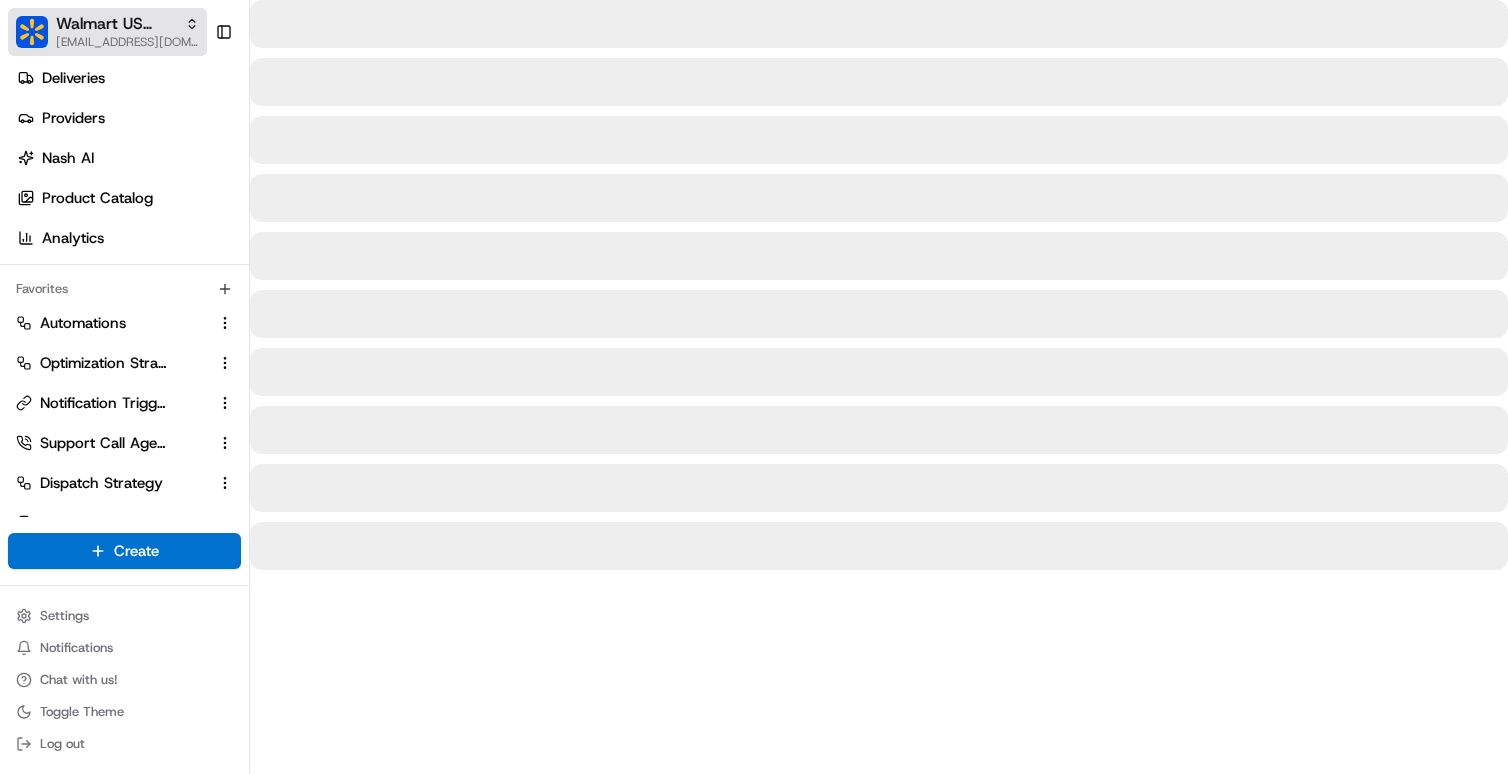 click on "[EMAIL_ADDRESS][DOMAIN_NAME]" at bounding box center (127, 42) 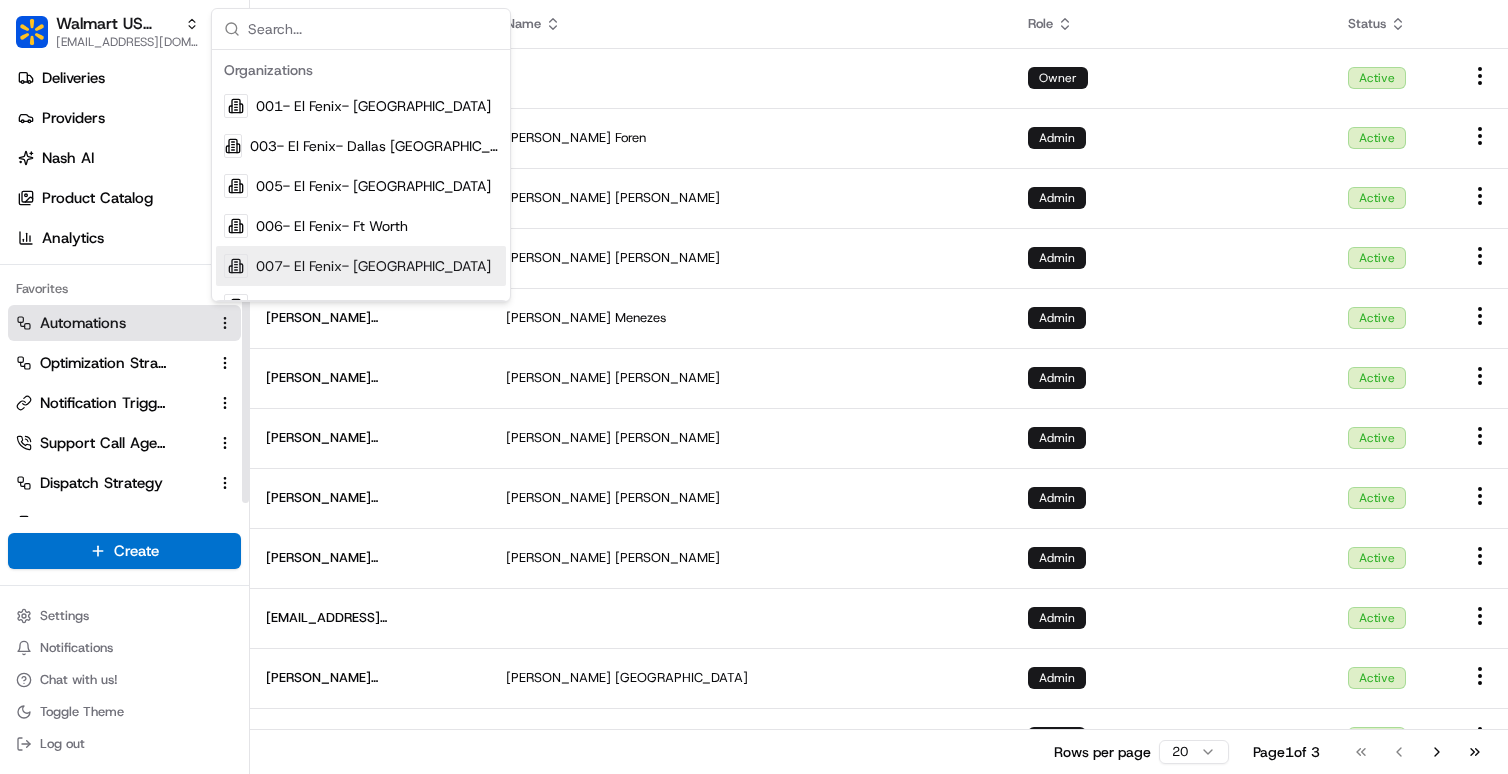 scroll, scrollTop: 0, scrollLeft: 0, axis: both 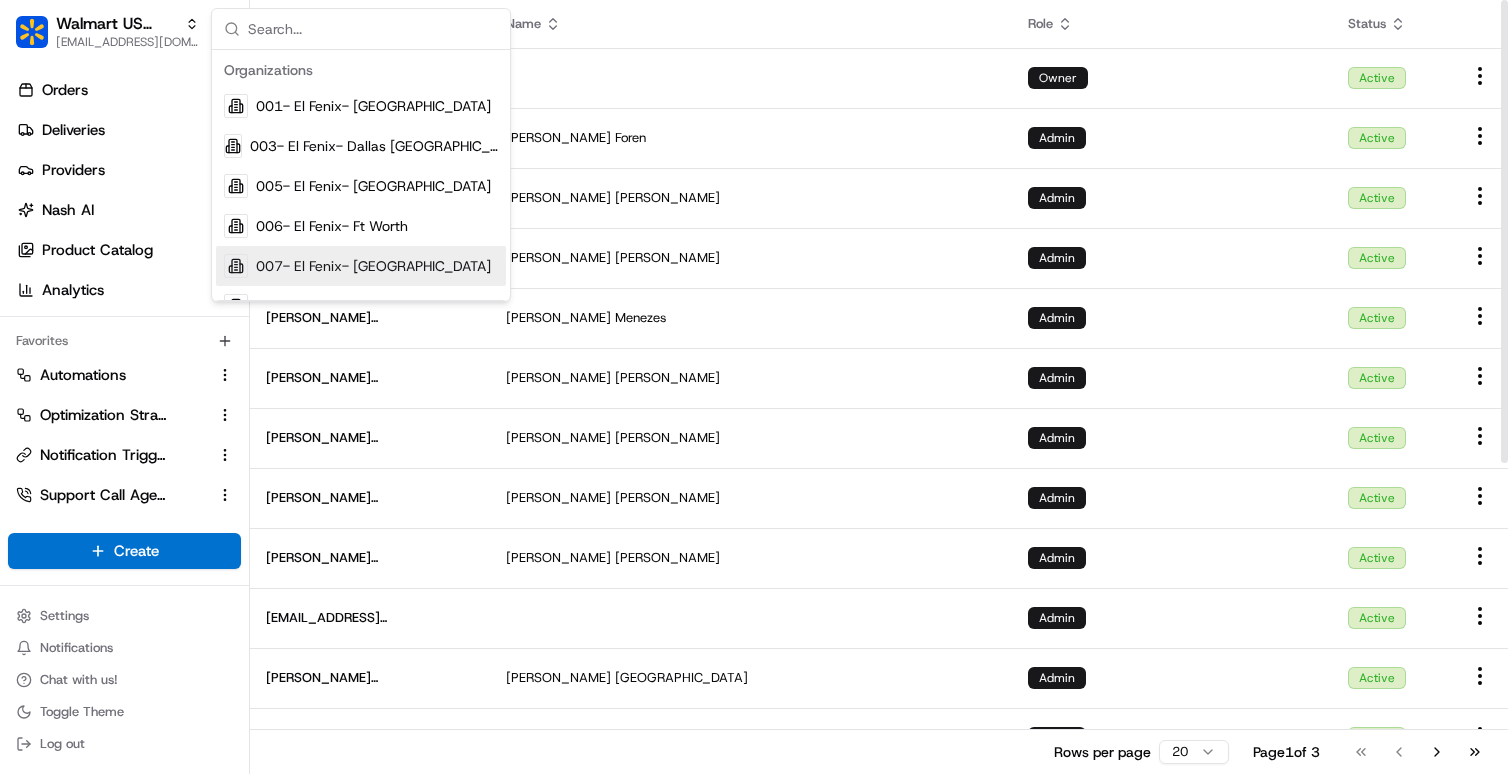 click on "Name" at bounding box center [751, 24] 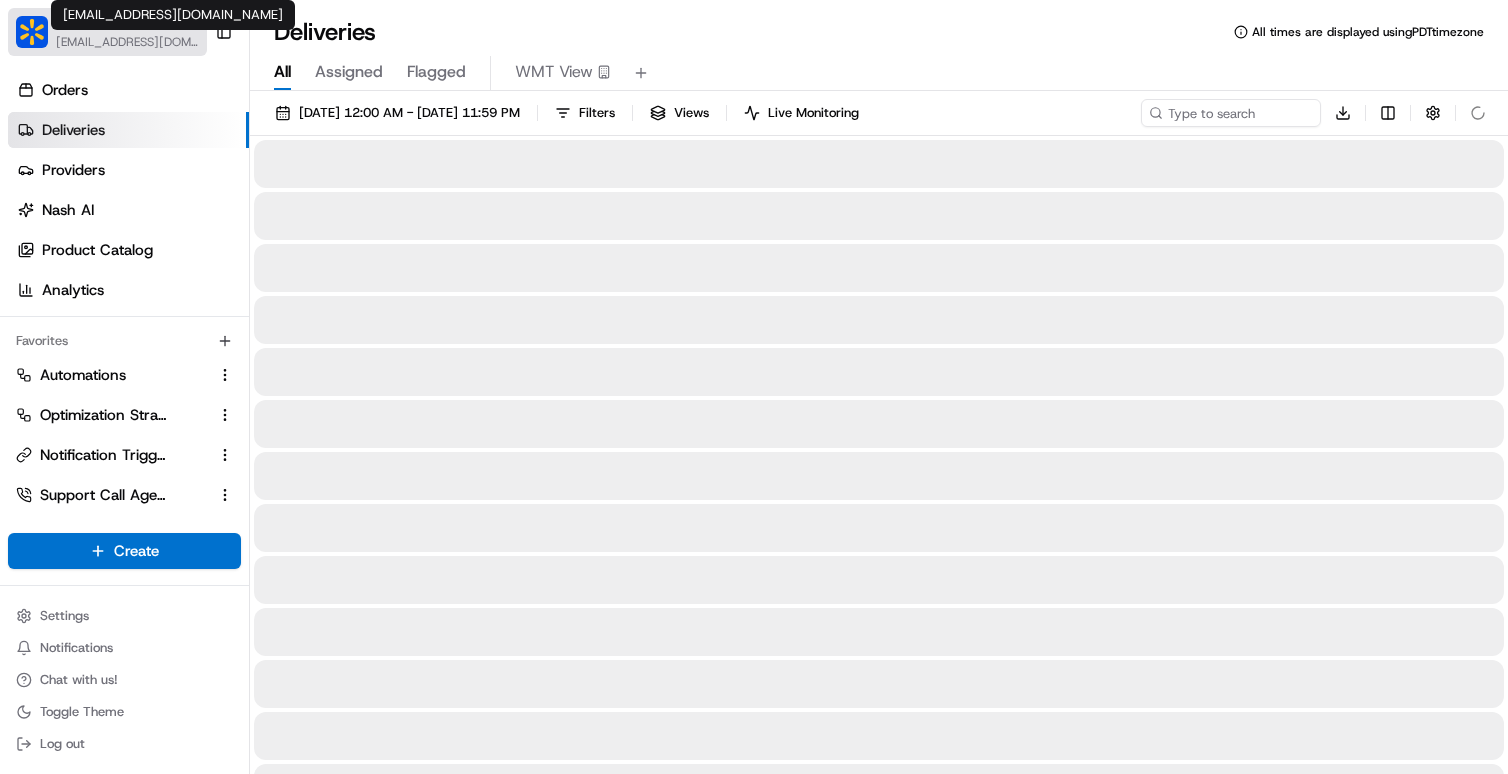 click at bounding box center [32, 32] 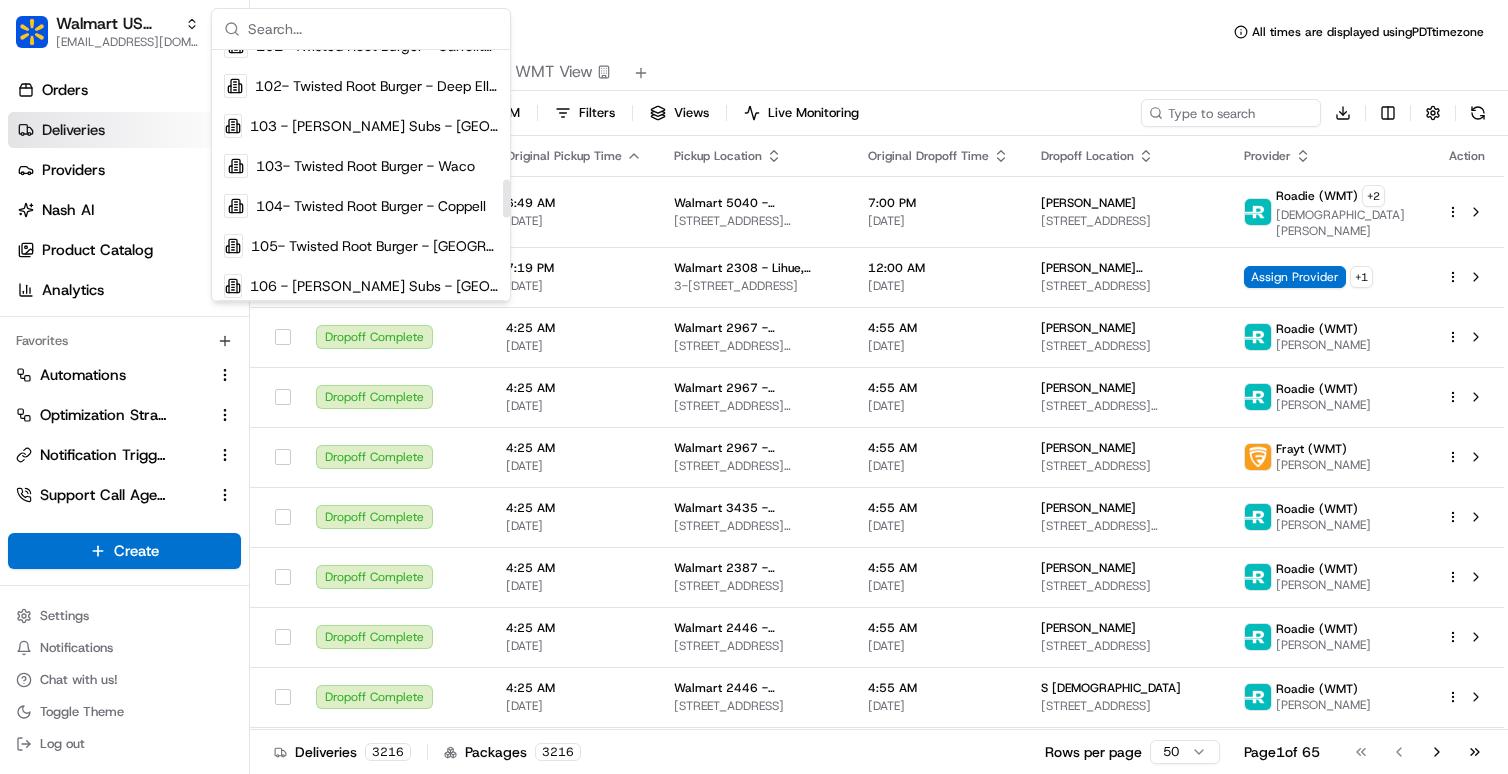 scroll, scrollTop: 199, scrollLeft: 0, axis: vertical 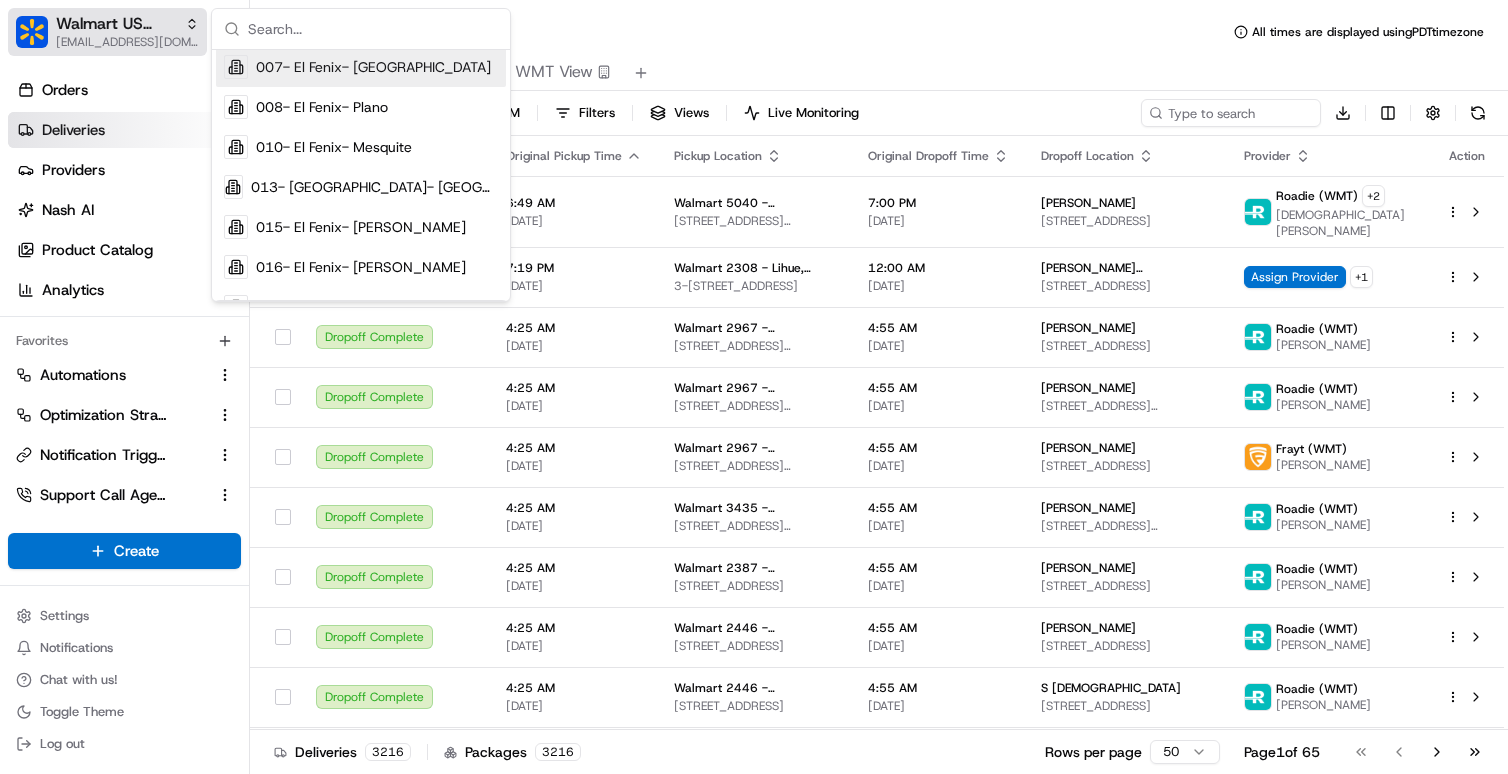 click 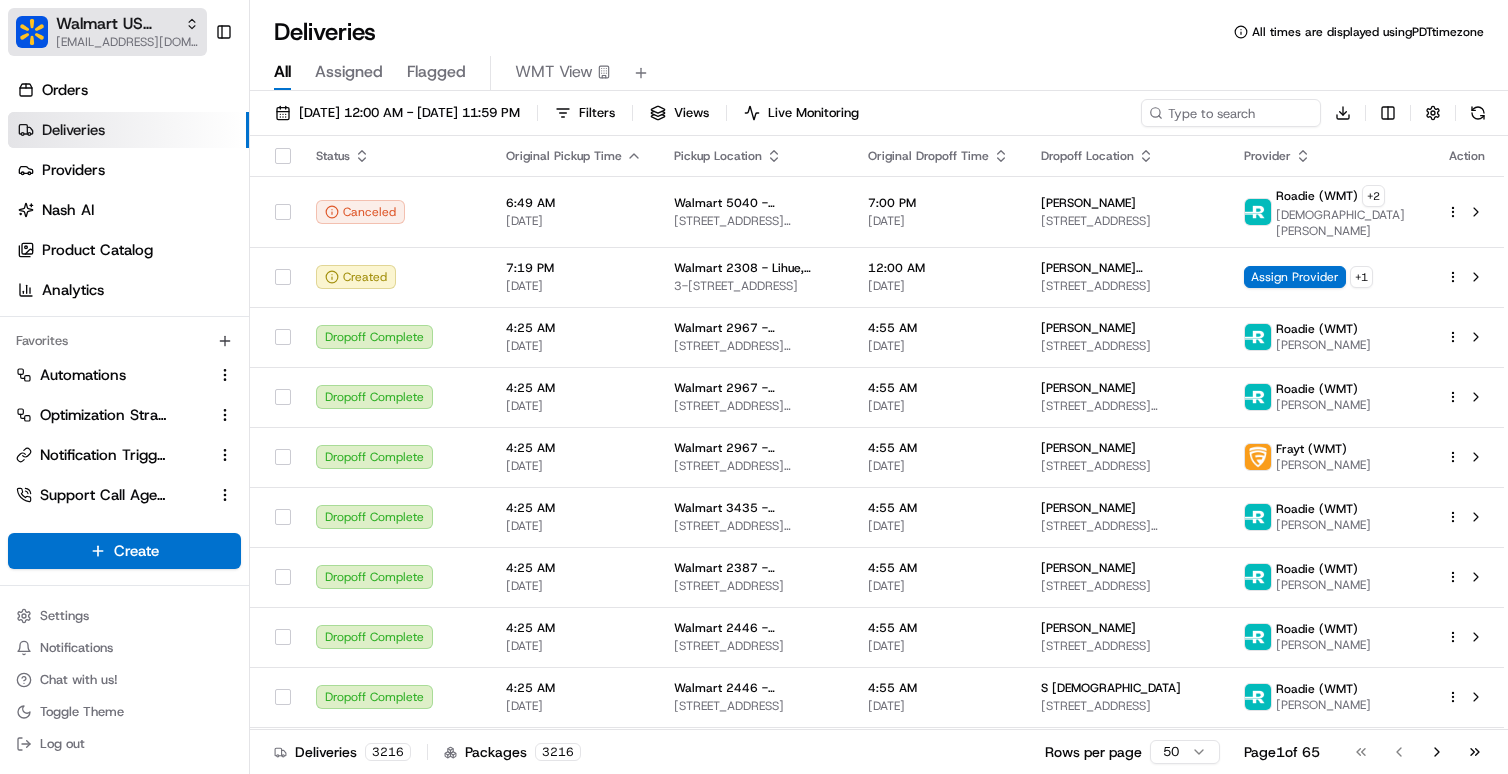 click 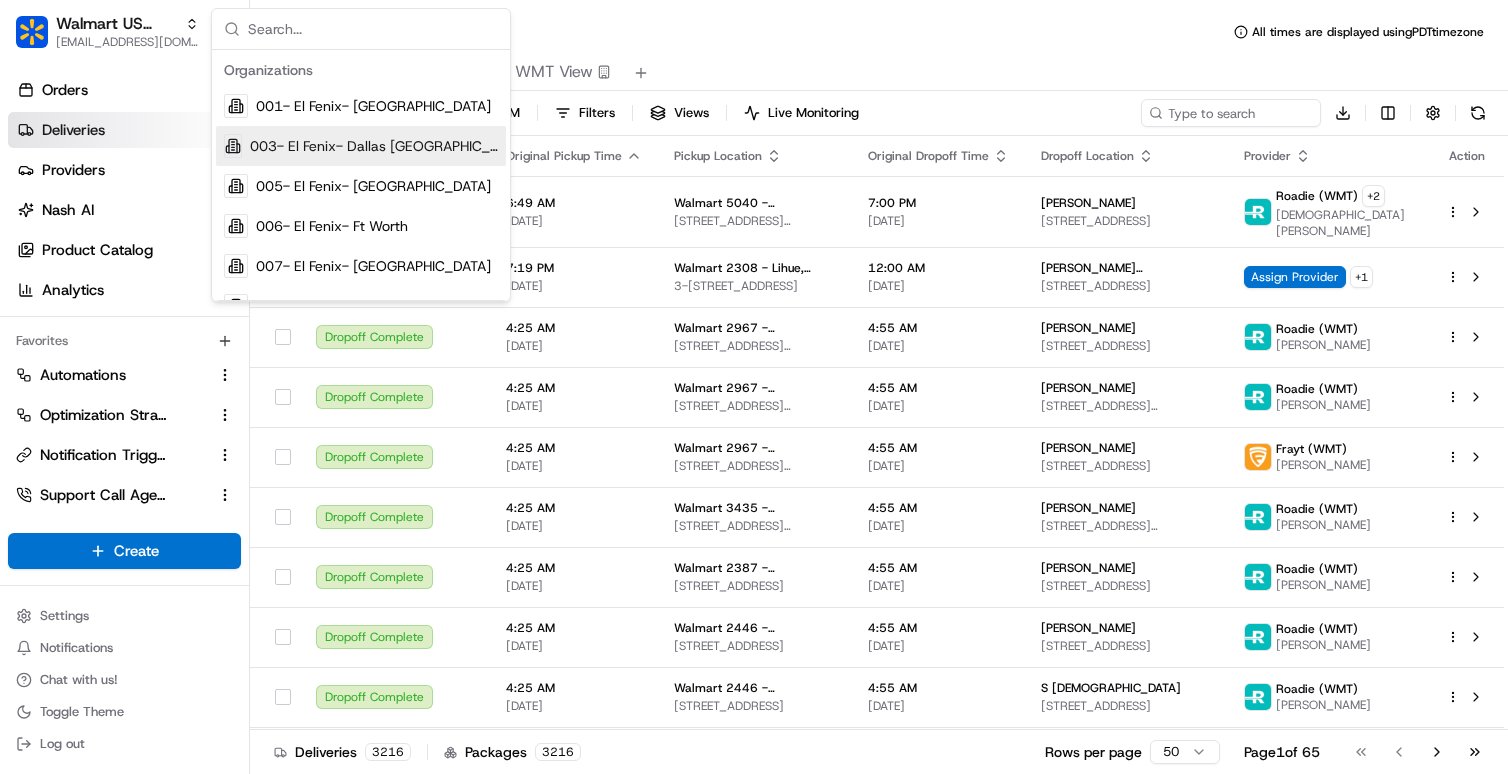 click on "Deliveries All times are displayed using  PDT  timezone All Assigned Flagged WMT View 07/17/2025 12:00 AM - 07/17/2025 11:59 PM Filters Views Live Monitoring Download Status Original Pickup Time Pickup Location Original Dropoff Time Dropoff Location Provider Action Canceled 6:49 AM 07/16/2025 Walmart 5040 - Carnegie, PA 2200 WASHINGTON PIKE, CARNEGIE, PA 15106, US 7:00 PM 07/16/2025 Jackie Flynn 125 7th Street, Vet Tech Institute, 2nd floor, Pittsburgh, PA 15222, US Roadie (WMT) + 2 Christian V. Created 7:19 PM 07/16/2025 Walmart 2308 - Lihue, HI 3-3300 KUHIO HWY, LIHUE, HI, 96766, US 12:00 AM 07/17/2025 BROOKE DELA CRUZ 3167 Fujii St, Lihue, HI, 96766, US Assign Provider + 1 Dropoff Complete 4:25 AM 07/17/2025 Walmart 2967 - Ft Wright, KY 3450 VALLEY PLAZA PKWY, FT WRIGHT, KY 41017, US 4:55 AM 07/17/2025 Melissa Lyon 121 Walnut St, Elsmere, KY 41018, US Roadie (WMT) Andrew K. Dropoff Complete 4:25 AM 07/17/2025 Walmart 2967 - Ft Wright, KY 3450 VALLEY PLAZA PKWY, FT WRIGHT, KY 41017, US 4:55 AM 07/17/2025 +" at bounding box center (879, 387) 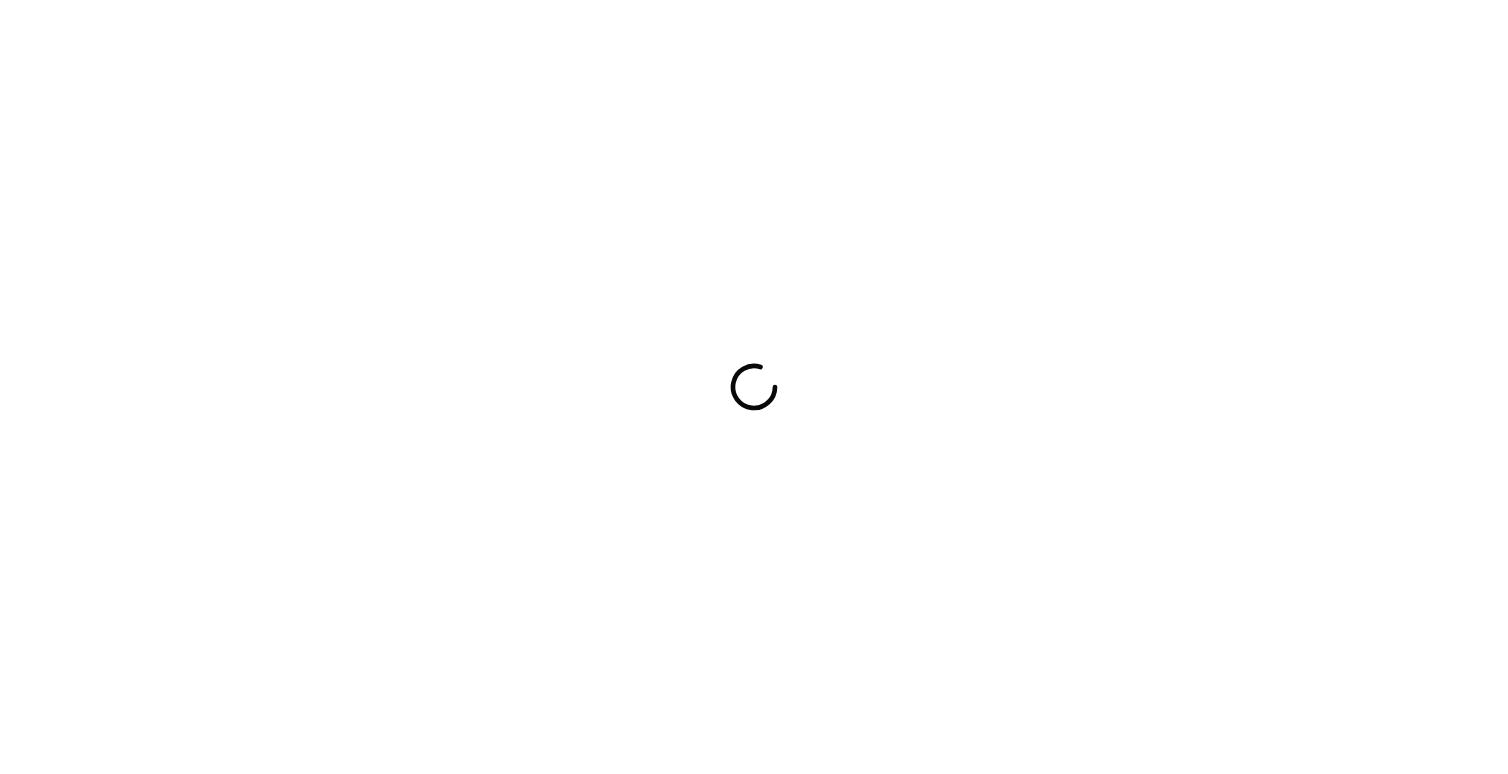 scroll, scrollTop: 0, scrollLeft: 0, axis: both 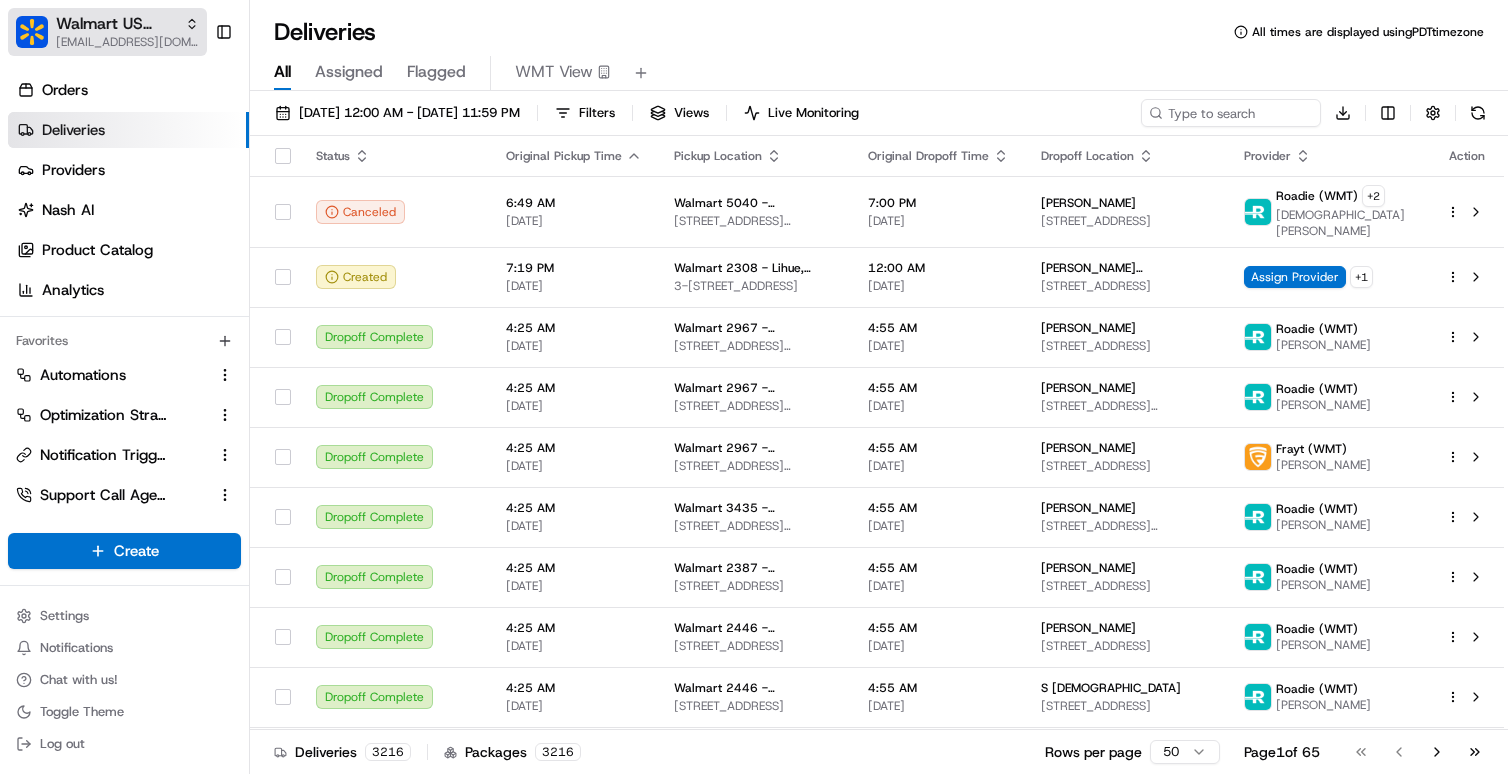 click at bounding box center [32, 32] 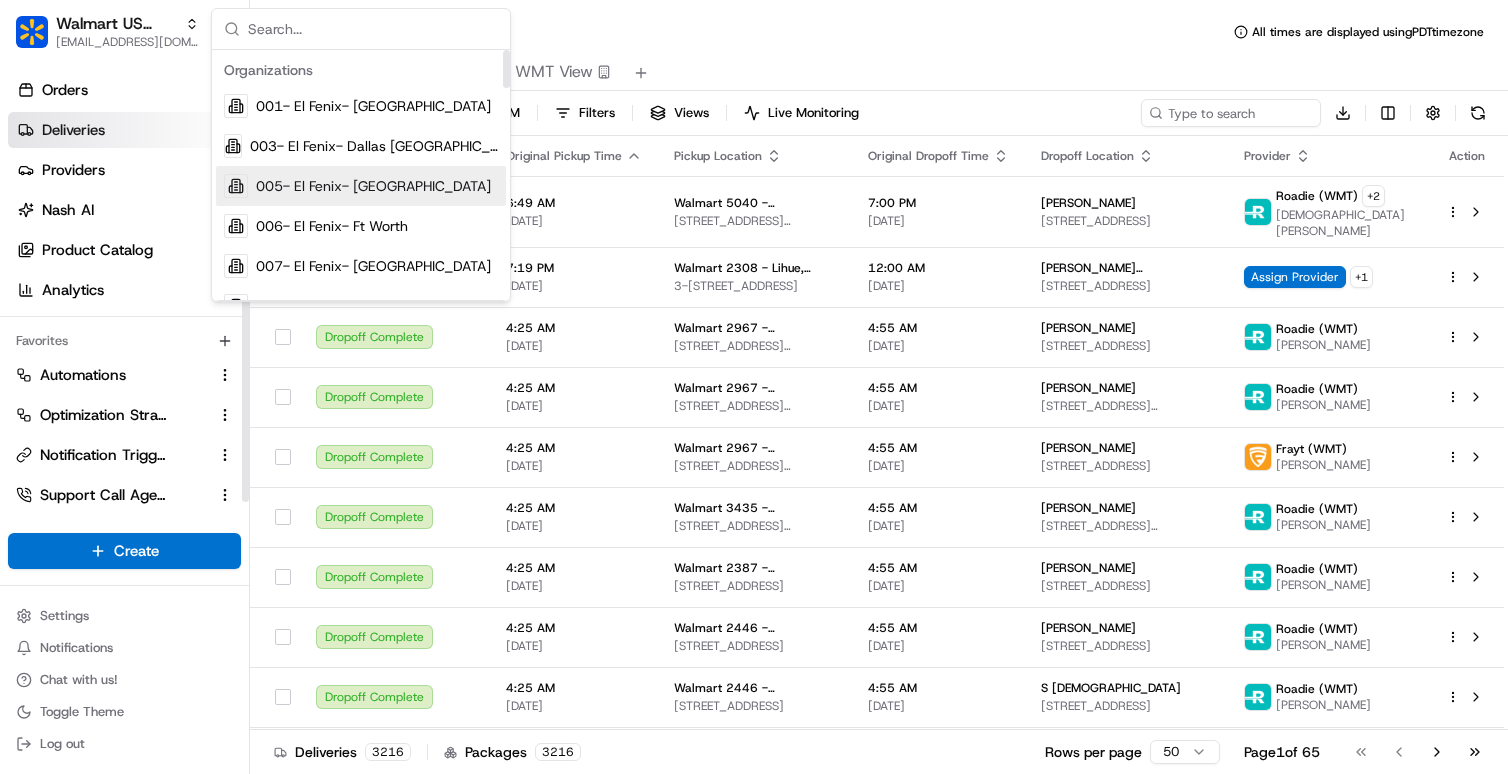 scroll, scrollTop: 0, scrollLeft: 0, axis: both 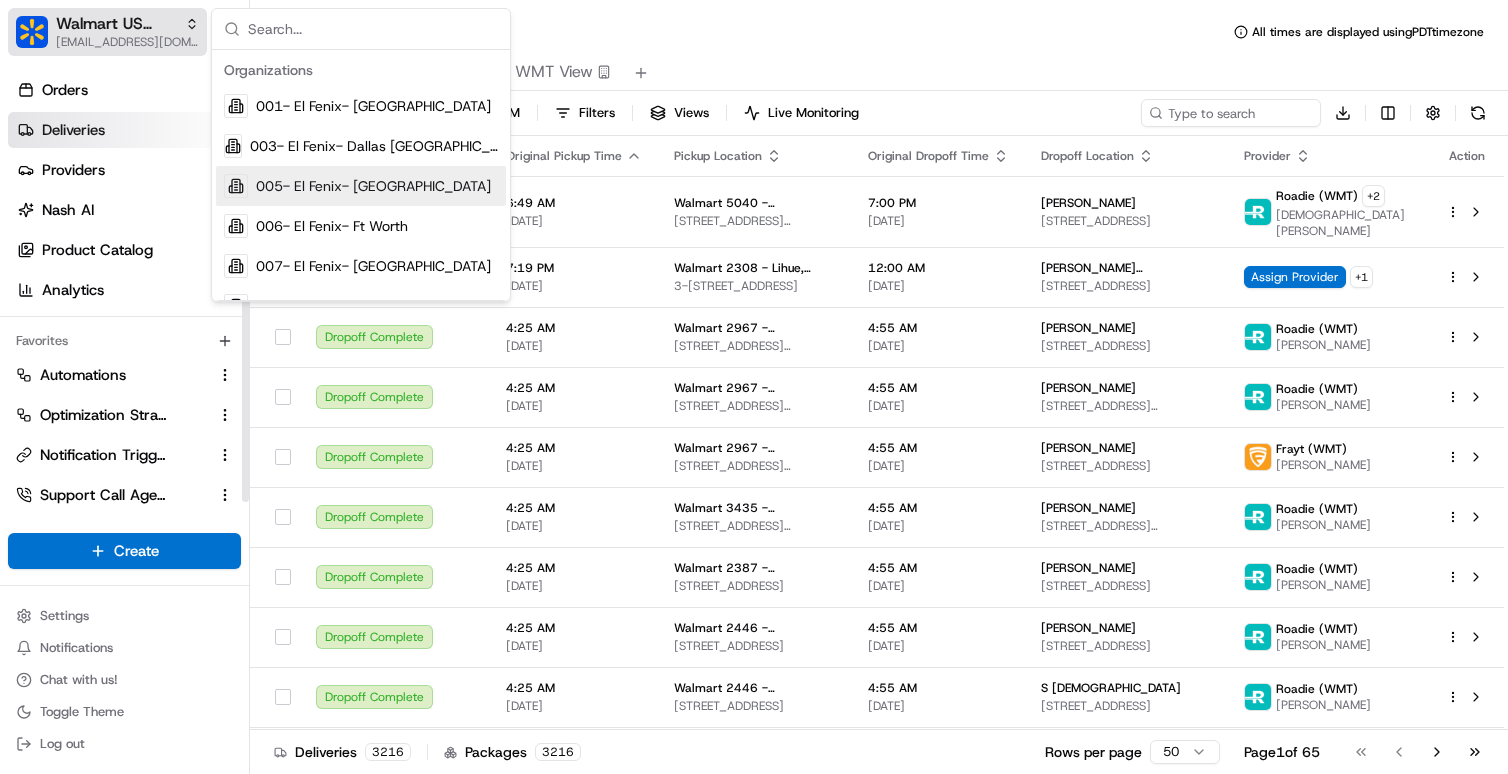 click on "[EMAIL_ADDRESS][DOMAIN_NAME]" at bounding box center (127, 42) 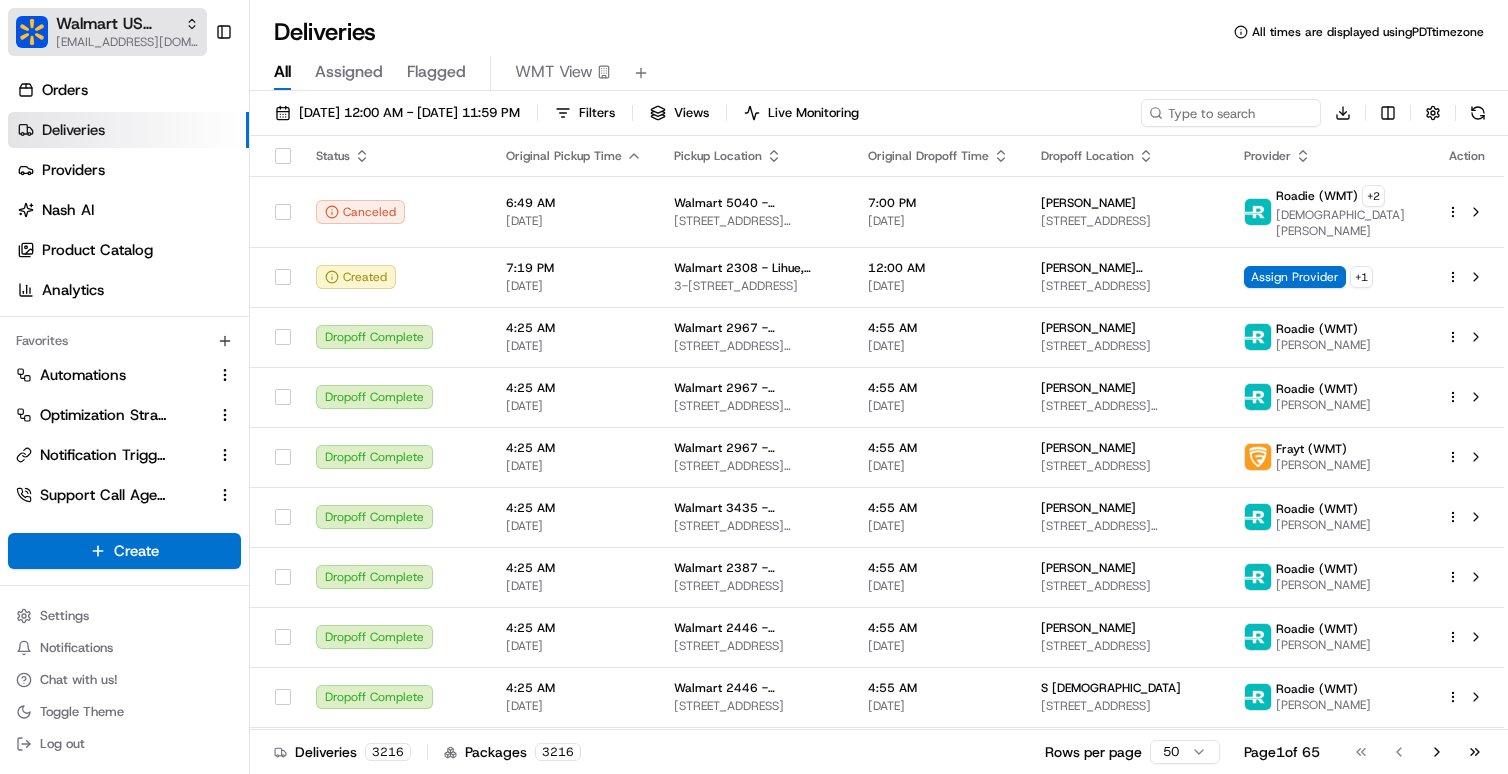 click on "Walmart US Stores [EMAIL_ADDRESS][DOMAIN_NAME]" at bounding box center (107, 32) 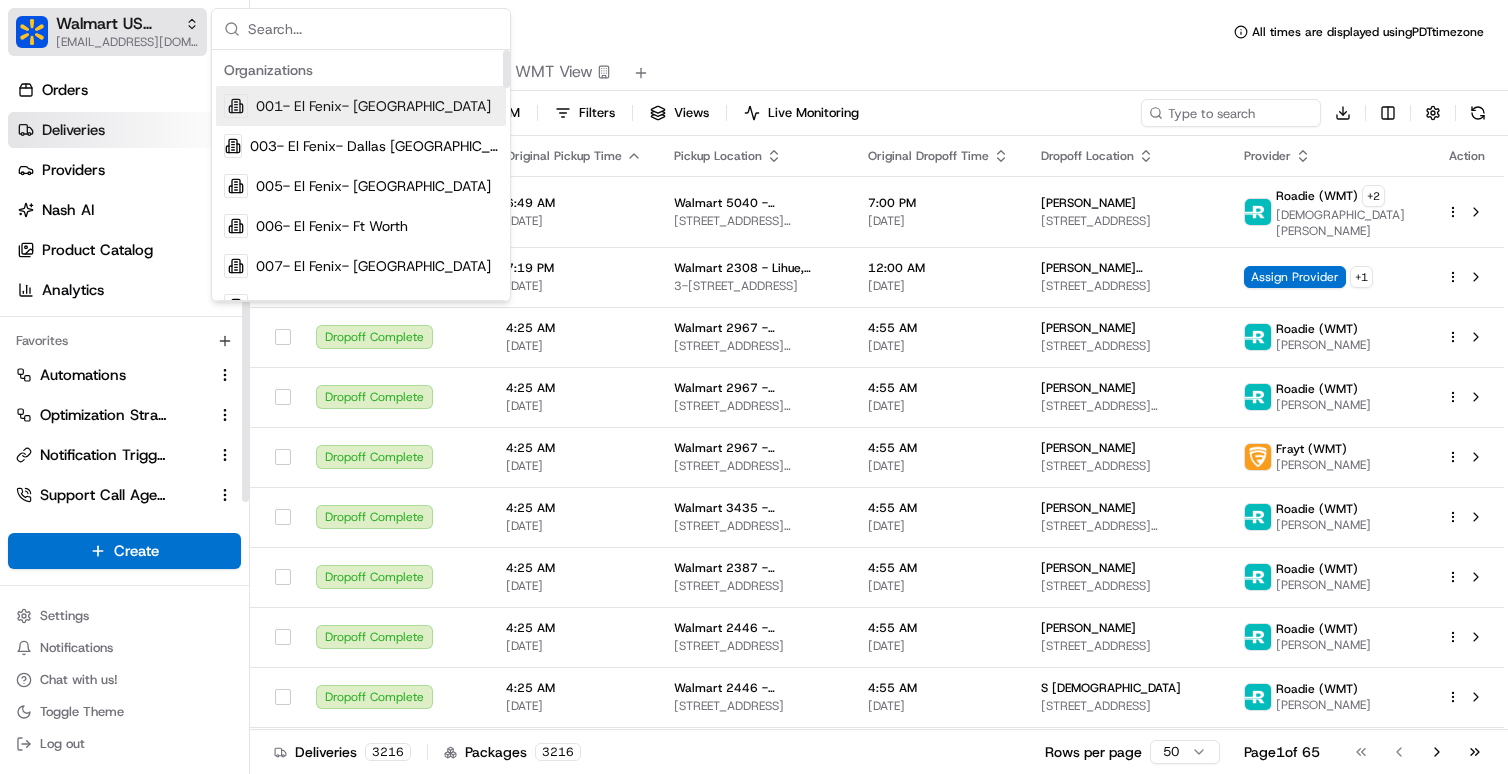 click on "[EMAIL_ADDRESS][DOMAIN_NAME]" at bounding box center [127, 42] 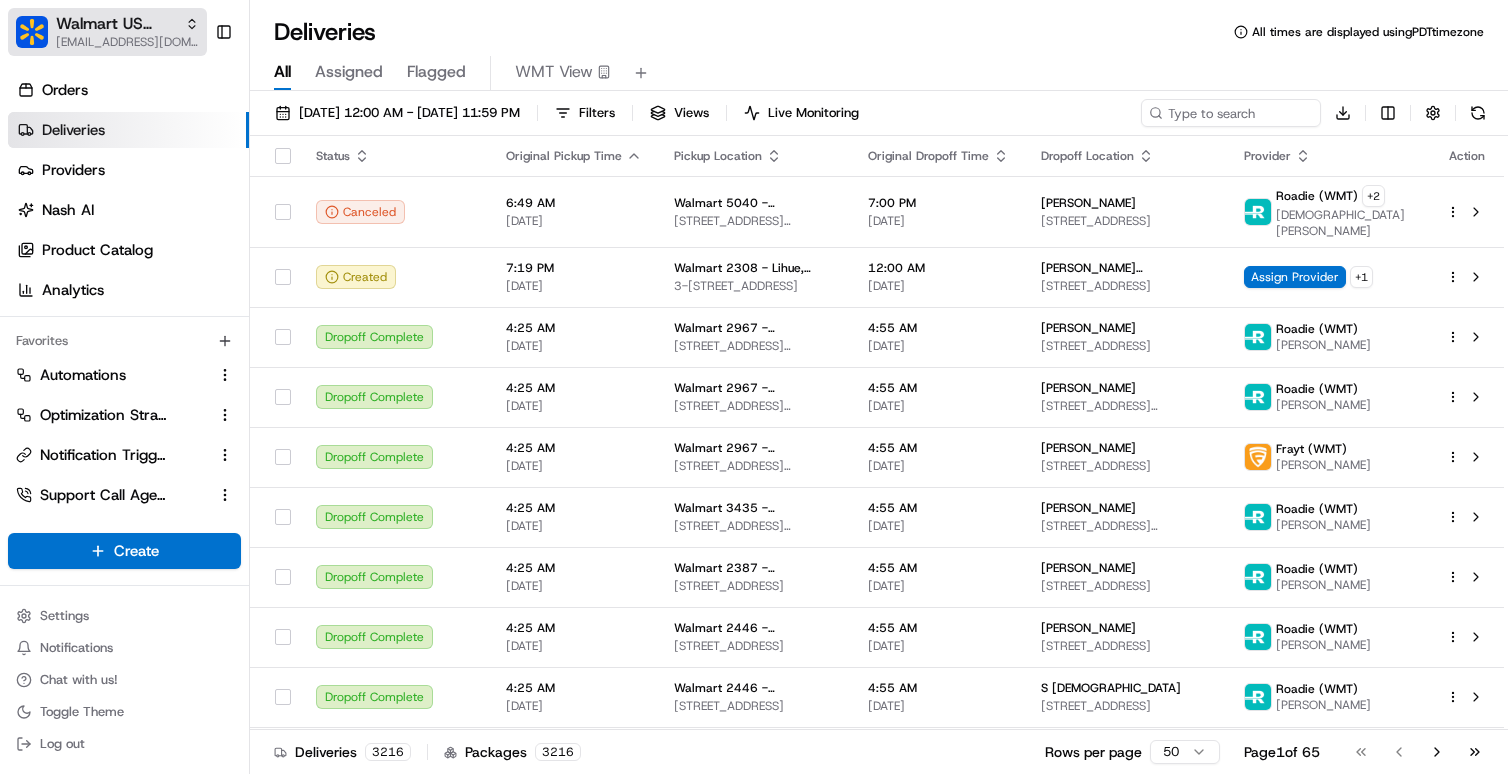click at bounding box center (32, 32) 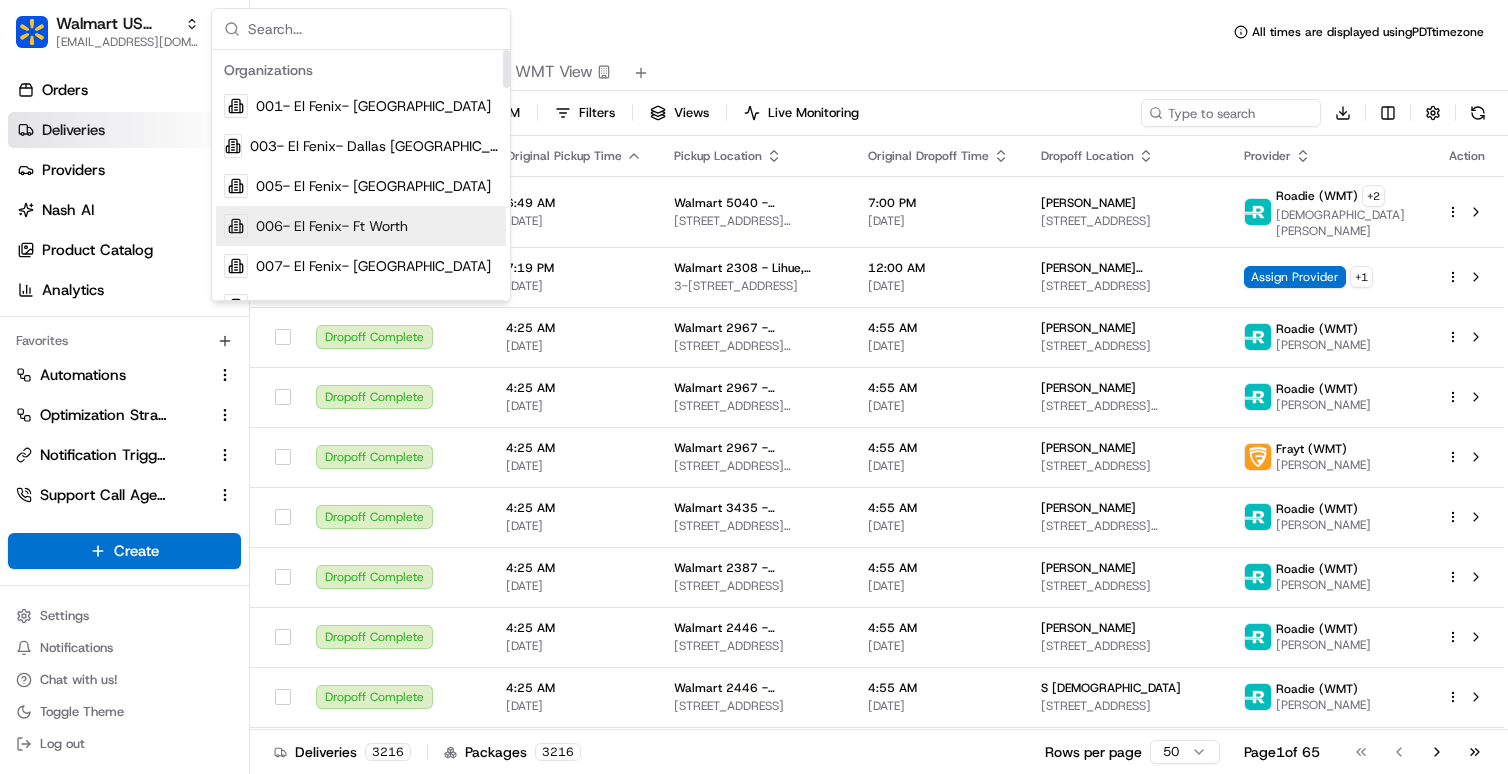 click on "006- El Fenix- Ft Worth" at bounding box center [361, 226] 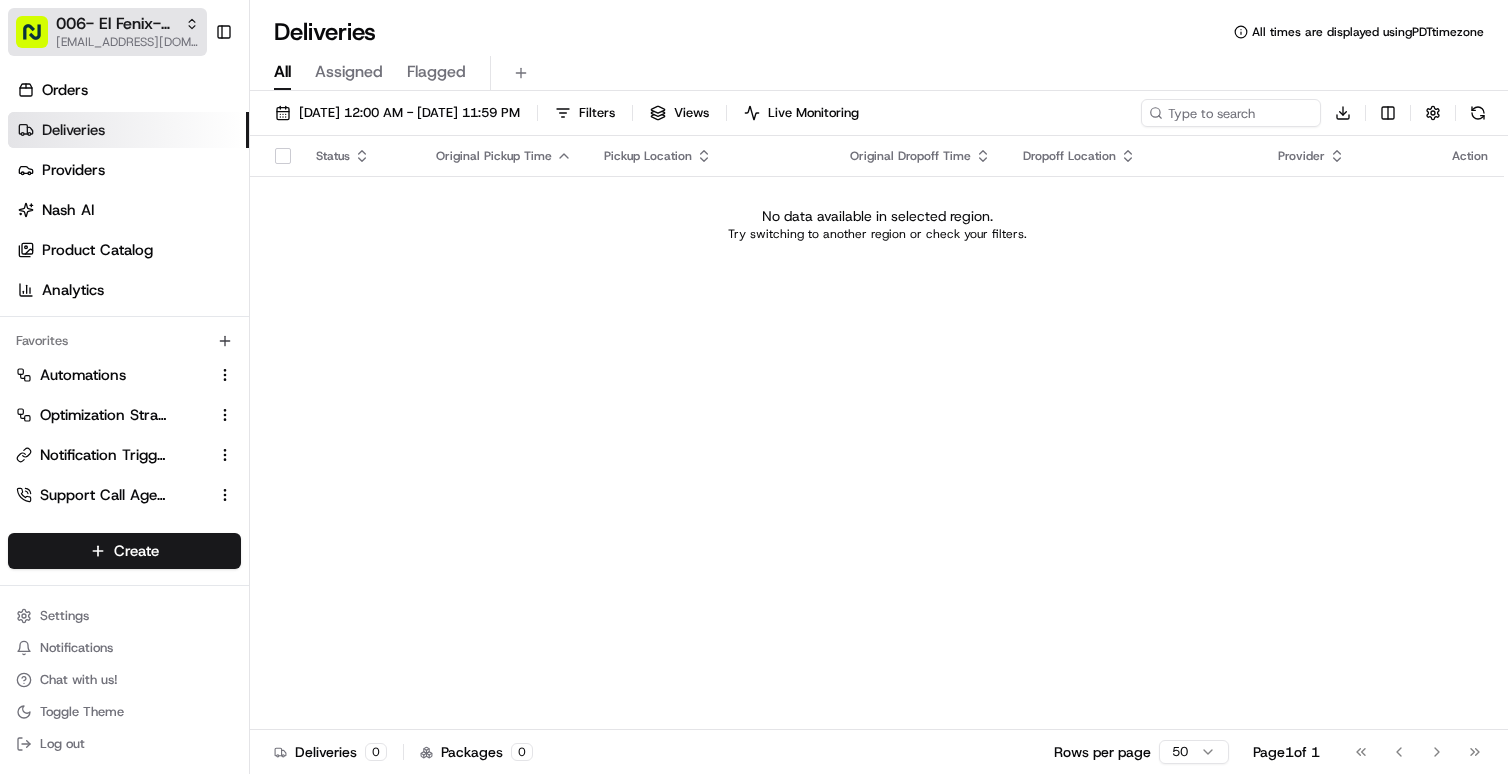 click on "006- El Fenix- Ft Worth [EMAIL_ADDRESS][DOMAIN_NAME]" at bounding box center [107, 32] 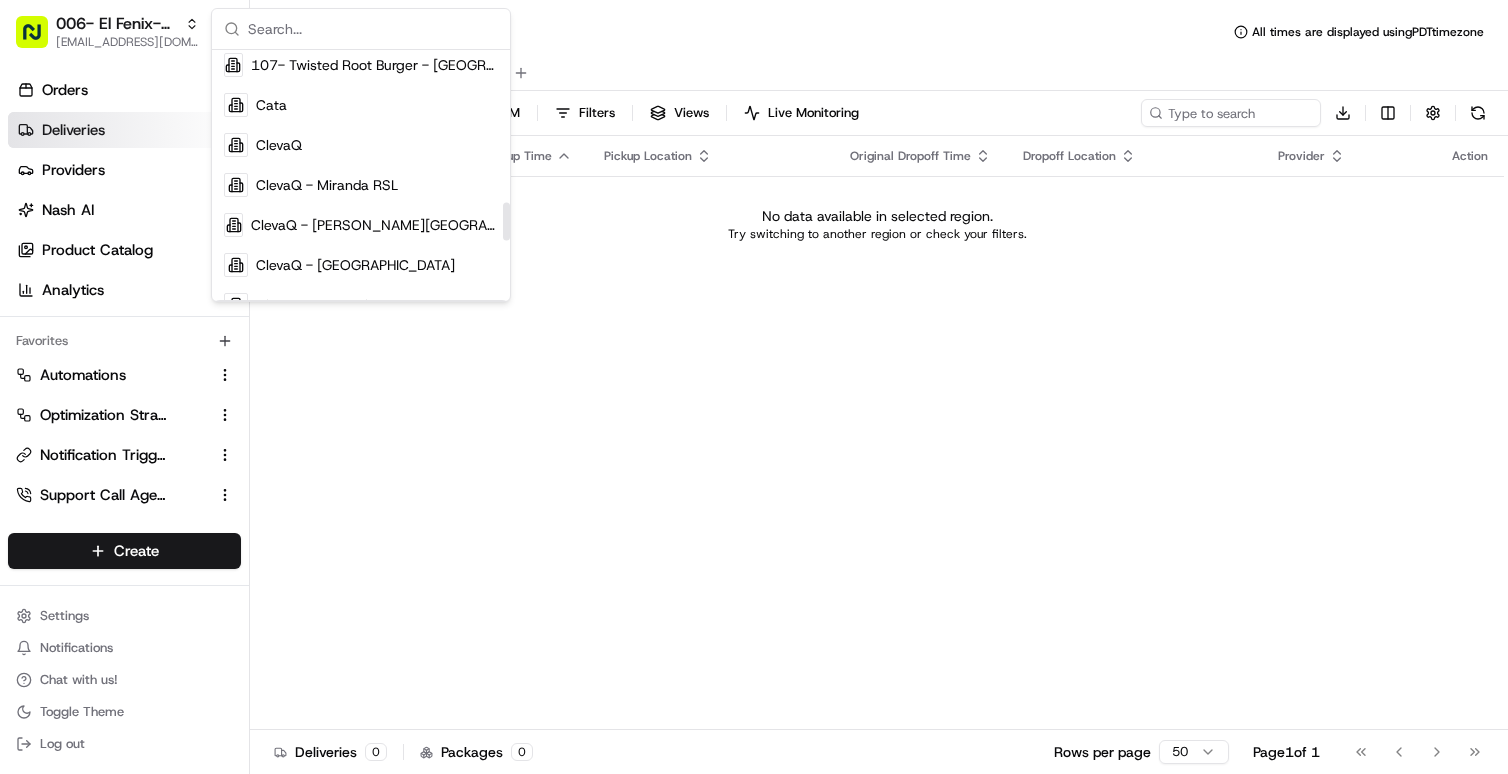 click on "ClevaQ - Miranda RSL" at bounding box center [327, 185] 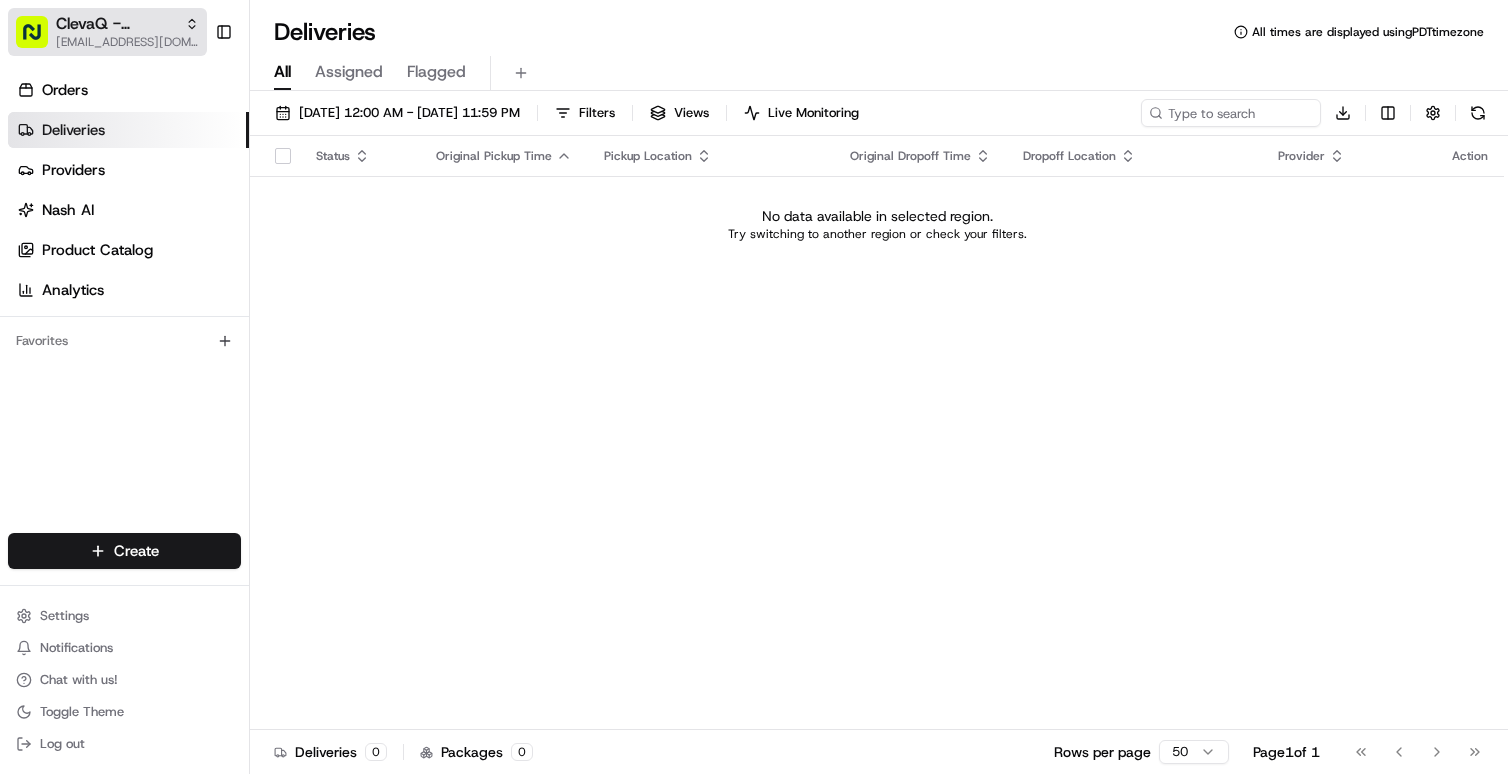 click 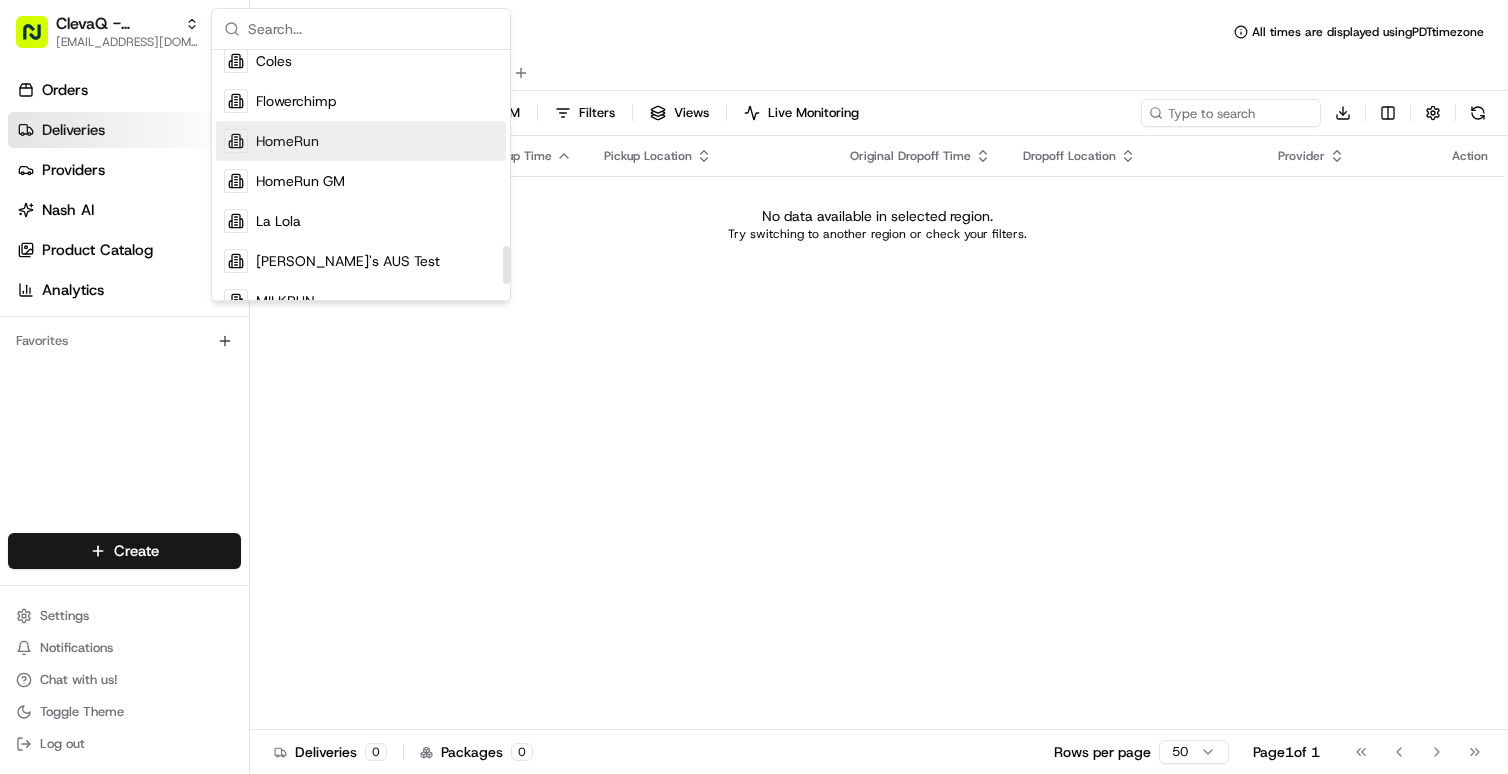 click on "HomeRun" at bounding box center (287, 141) 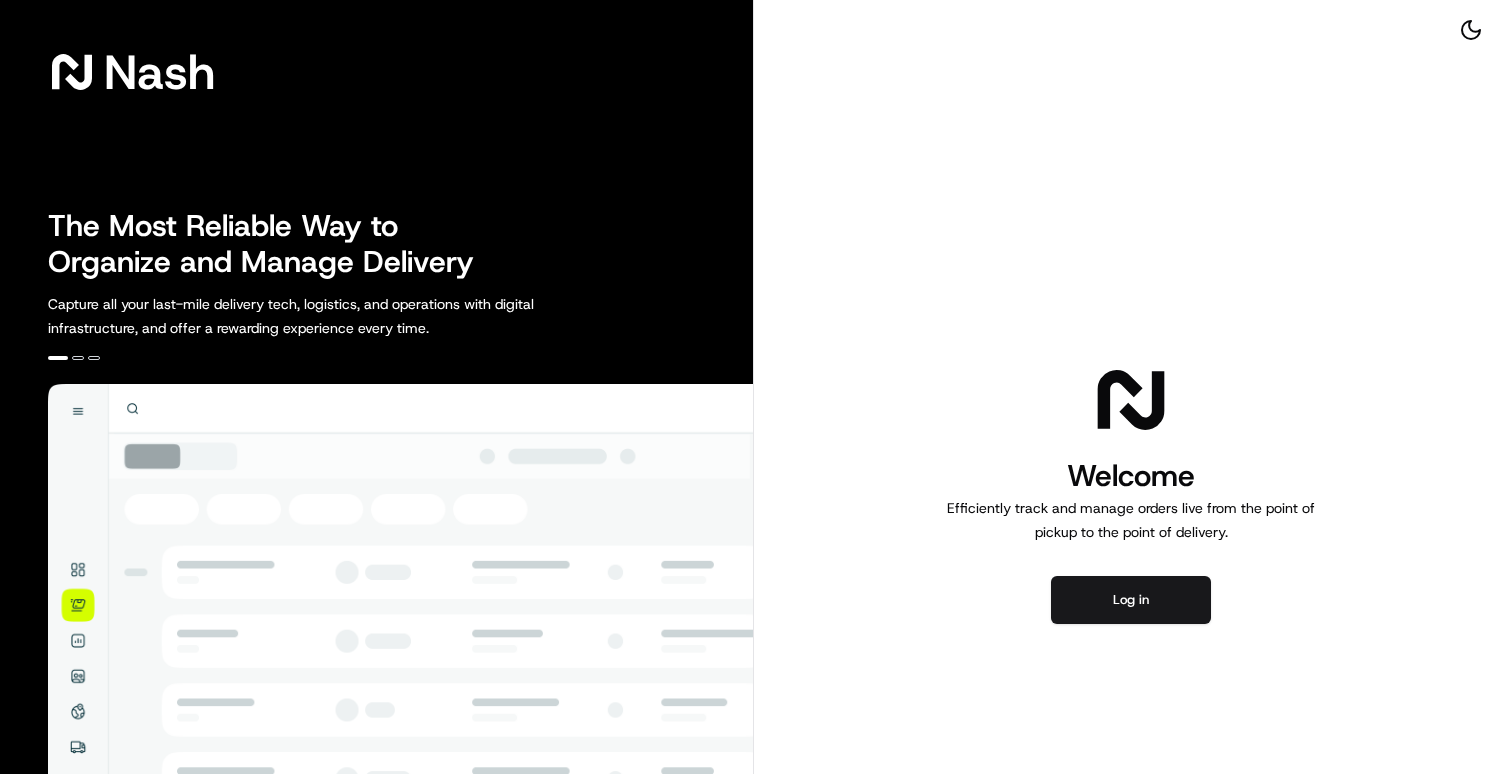 scroll, scrollTop: 0, scrollLeft: 0, axis: both 